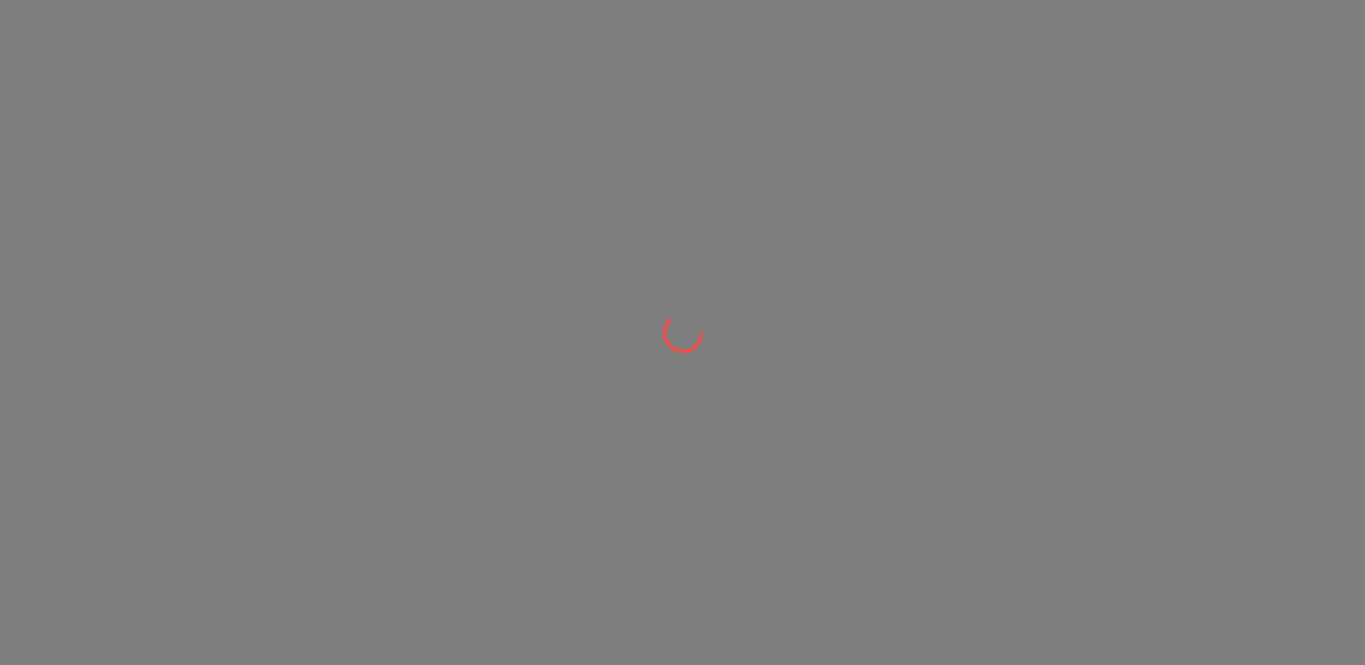 scroll, scrollTop: 0, scrollLeft: 0, axis: both 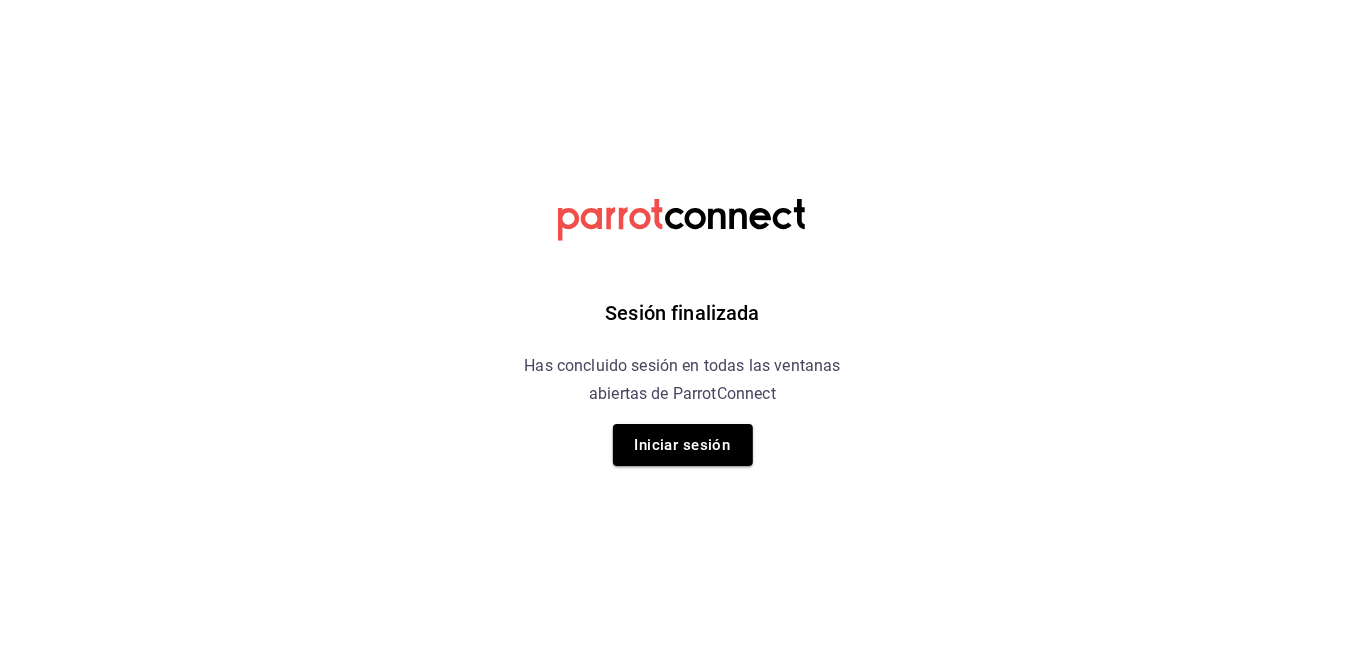 click on "Iniciar sesión" at bounding box center [683, 445] 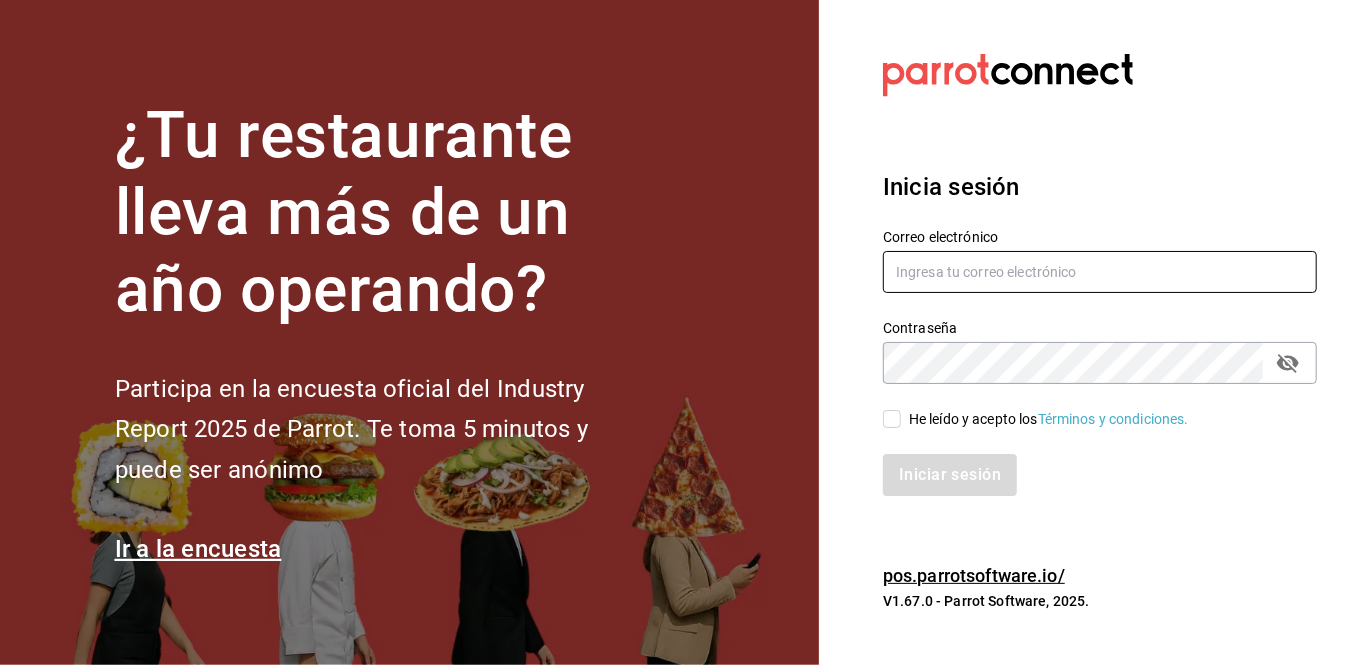 click at bounding box center [1100, 272] 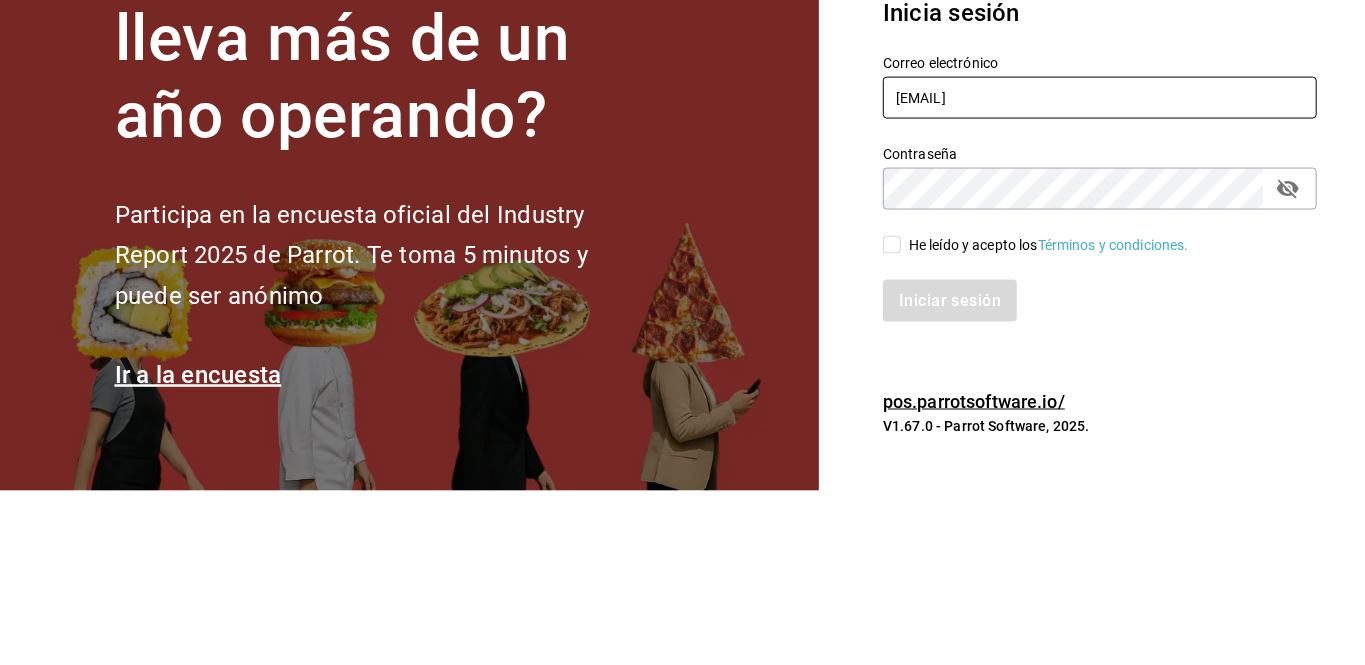 type on "[EMAIL]" 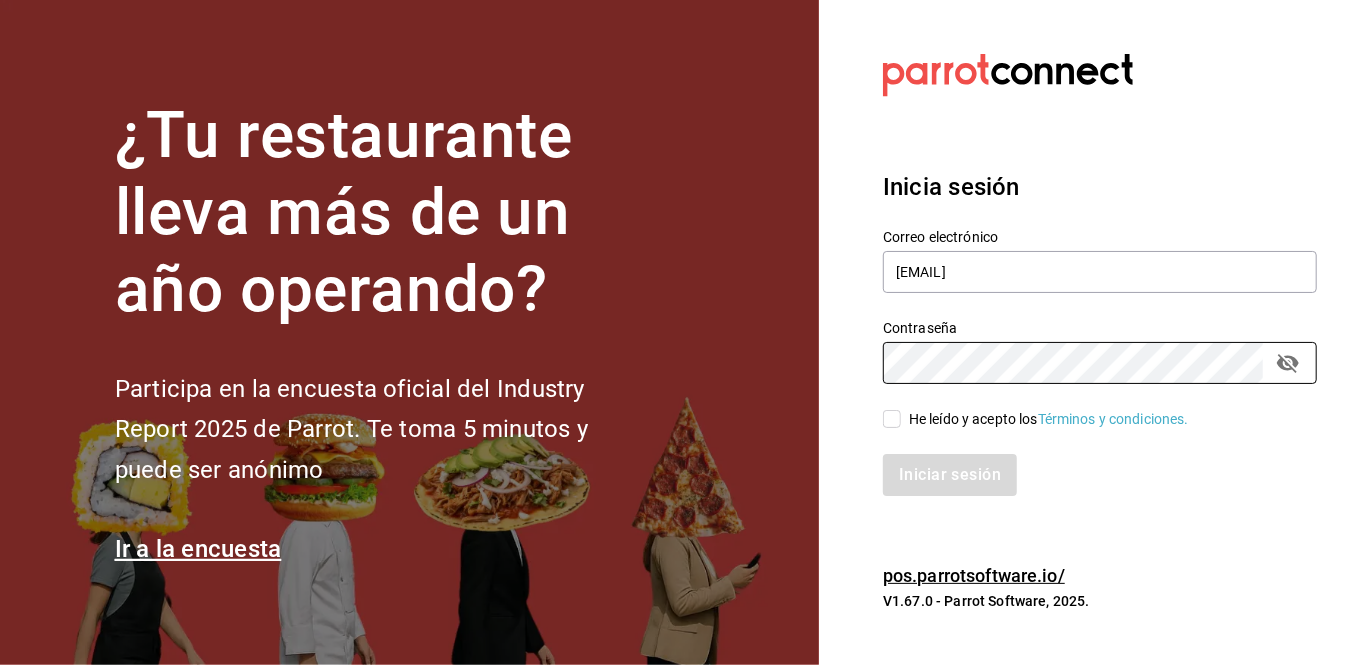 click on "He leído y acepto los  Términos y condiciones." at bounding box center [892, 419] 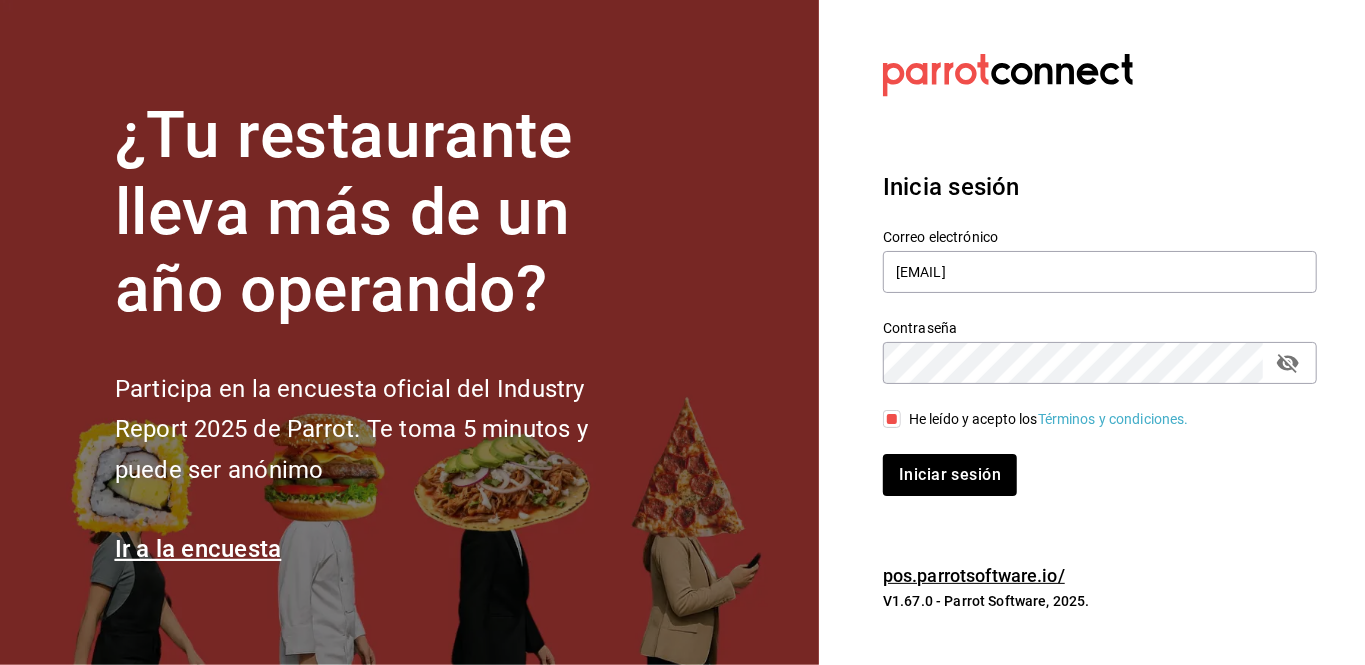 click at bounding box center (1288, 363) 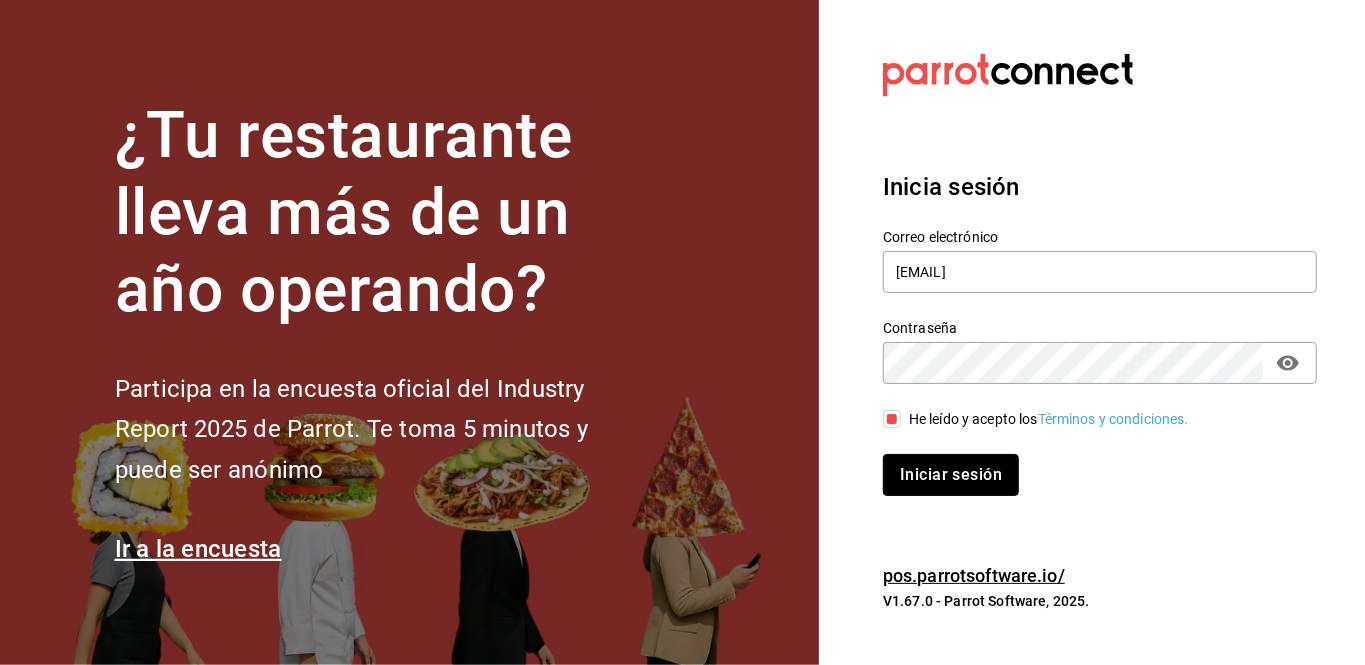 click on "Iniciar sesión" at bounding box center [951, 475] 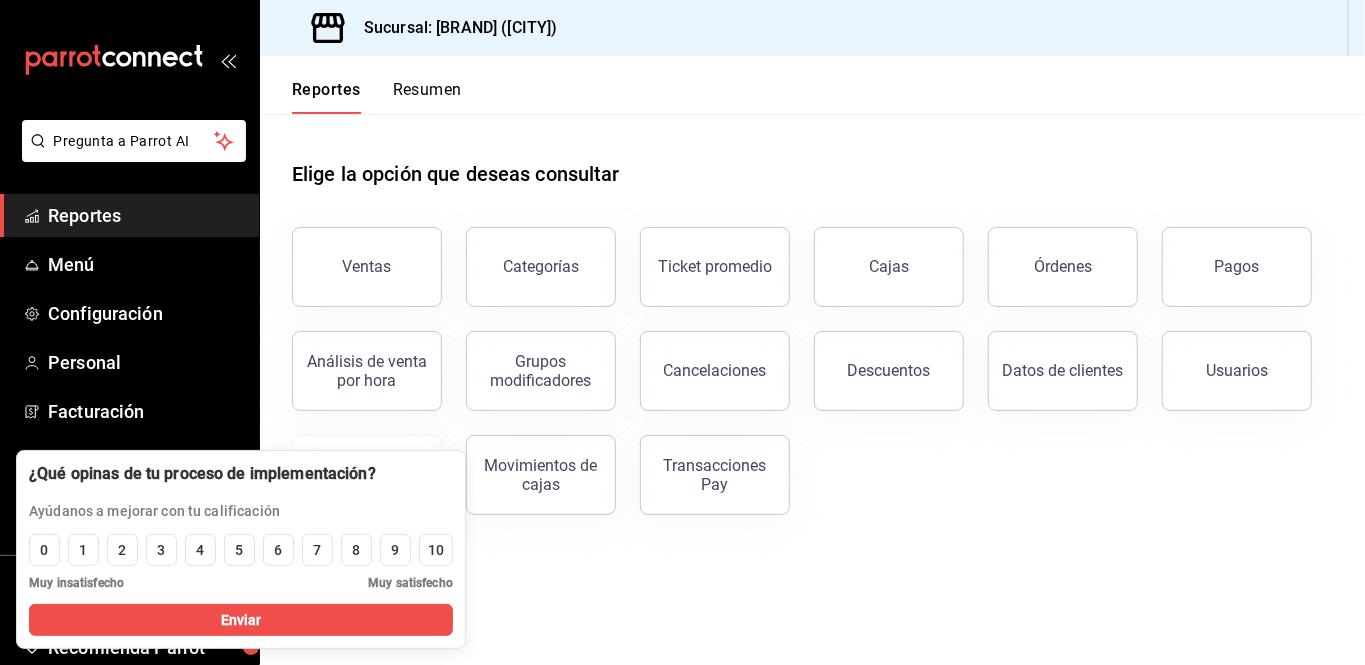 scroll, scrollTop: 38, scrollLeft: 0, axis: vertical 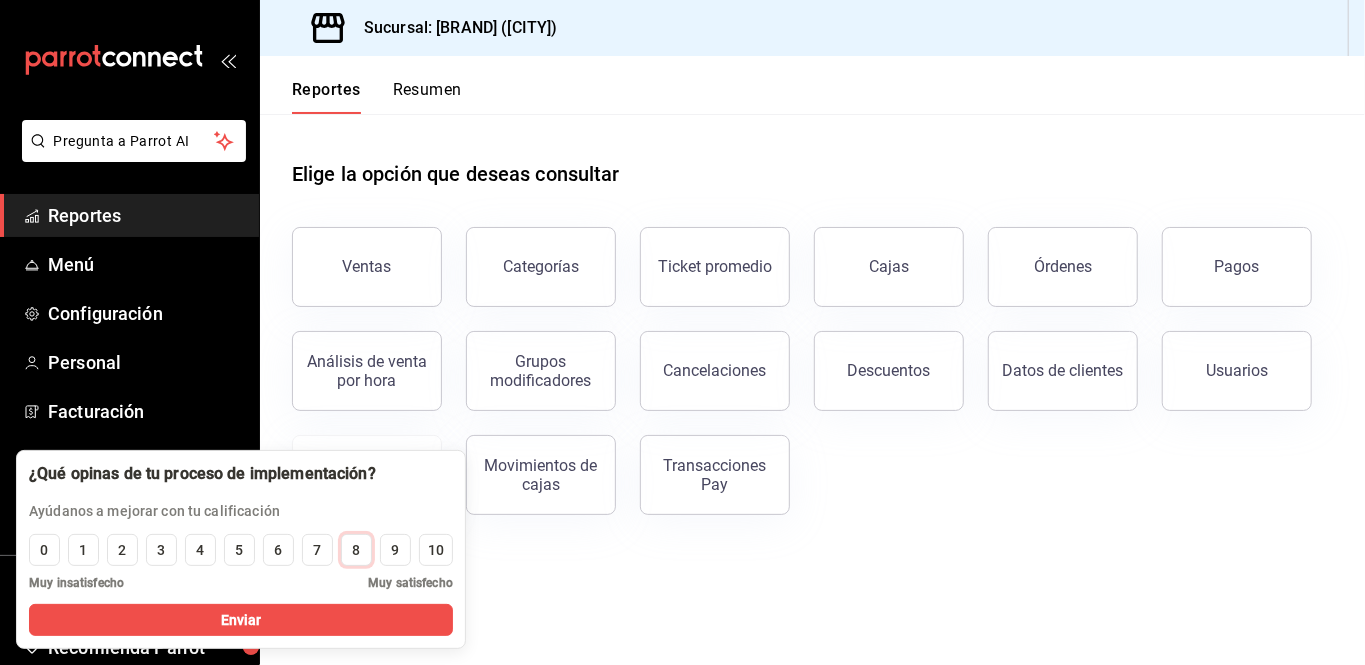 click on "8" at bounding box center [356, 550] 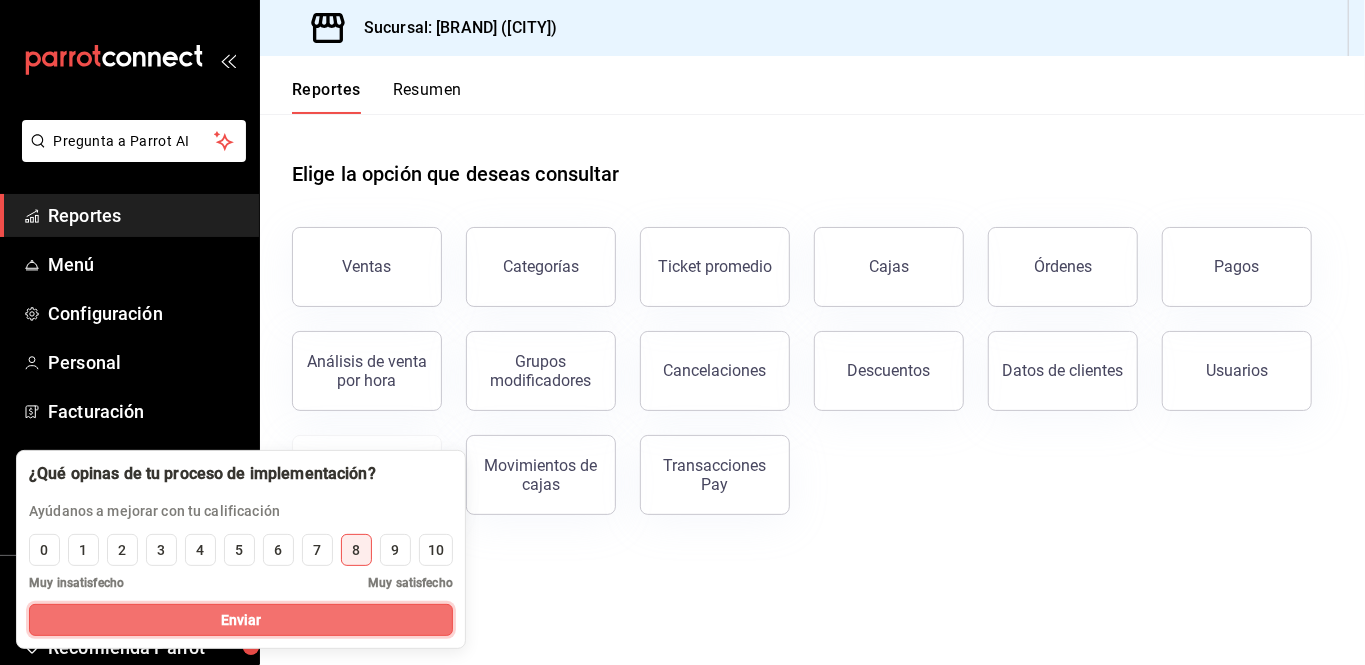 click on "Enviar" at bounding box center [241, 620] 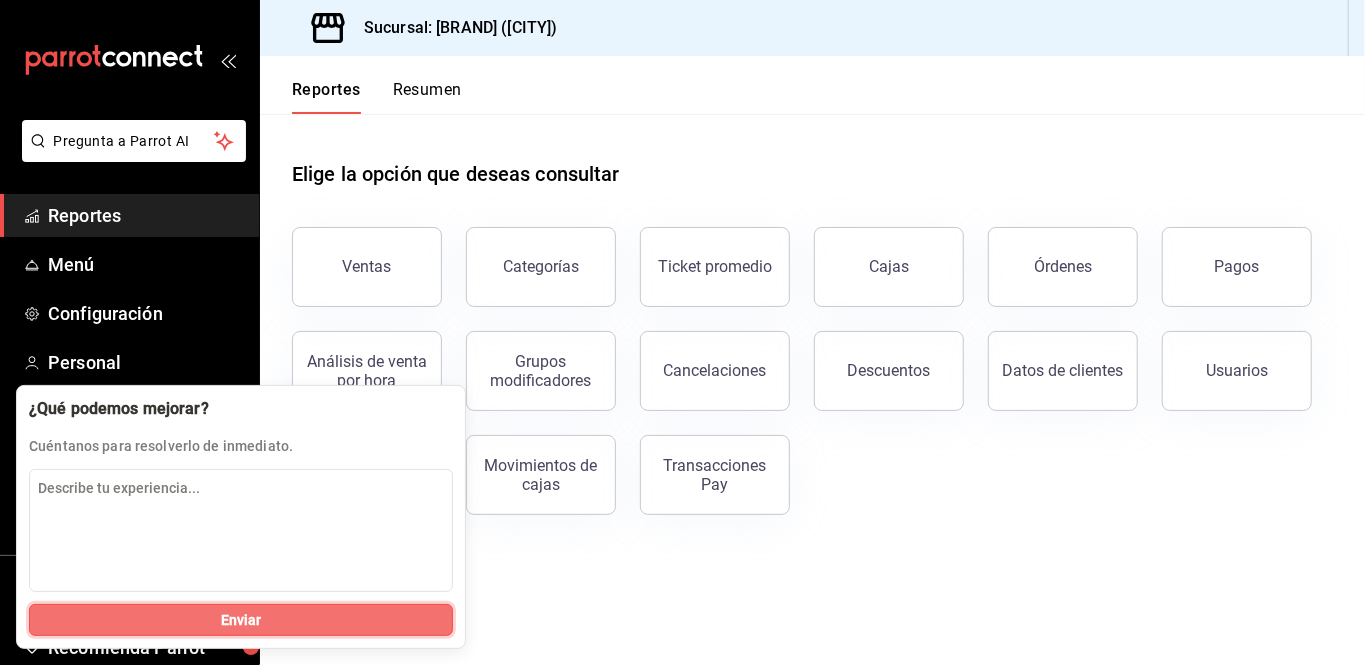 click on "Enviar" at bounding box center (241, 620) 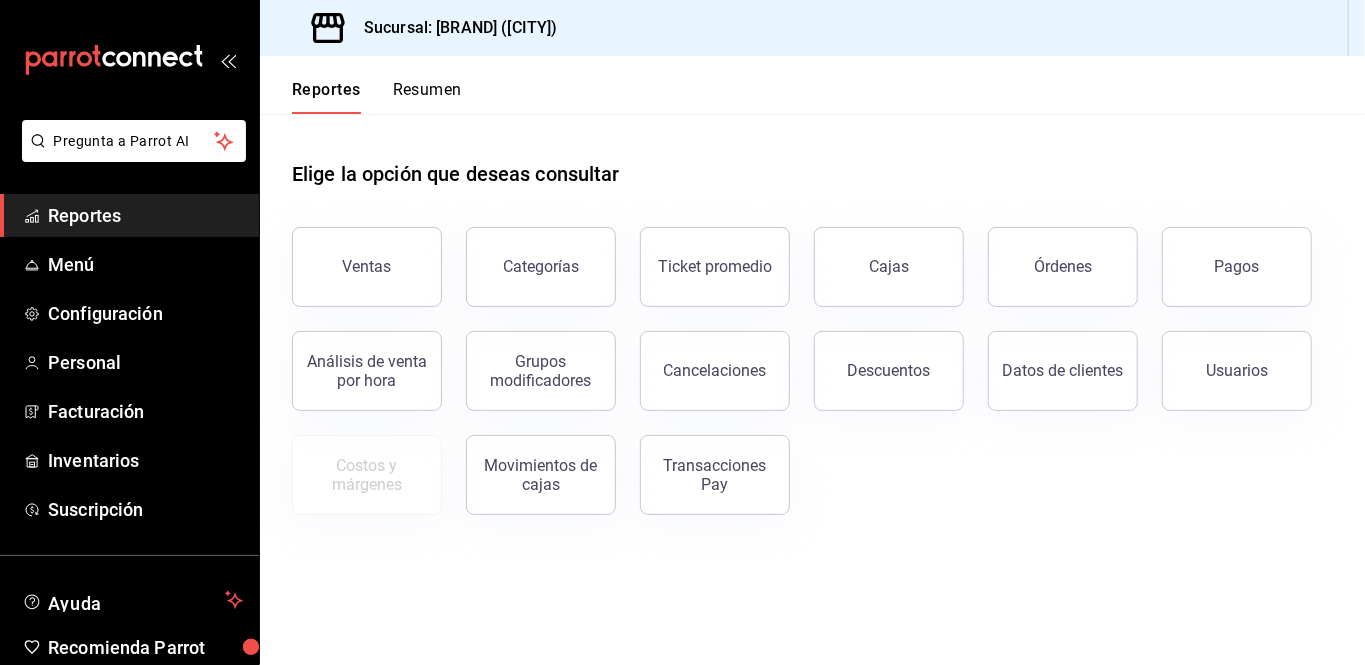 scroll, scrollTop: 16, scrollLeft: 0, axis: vertical 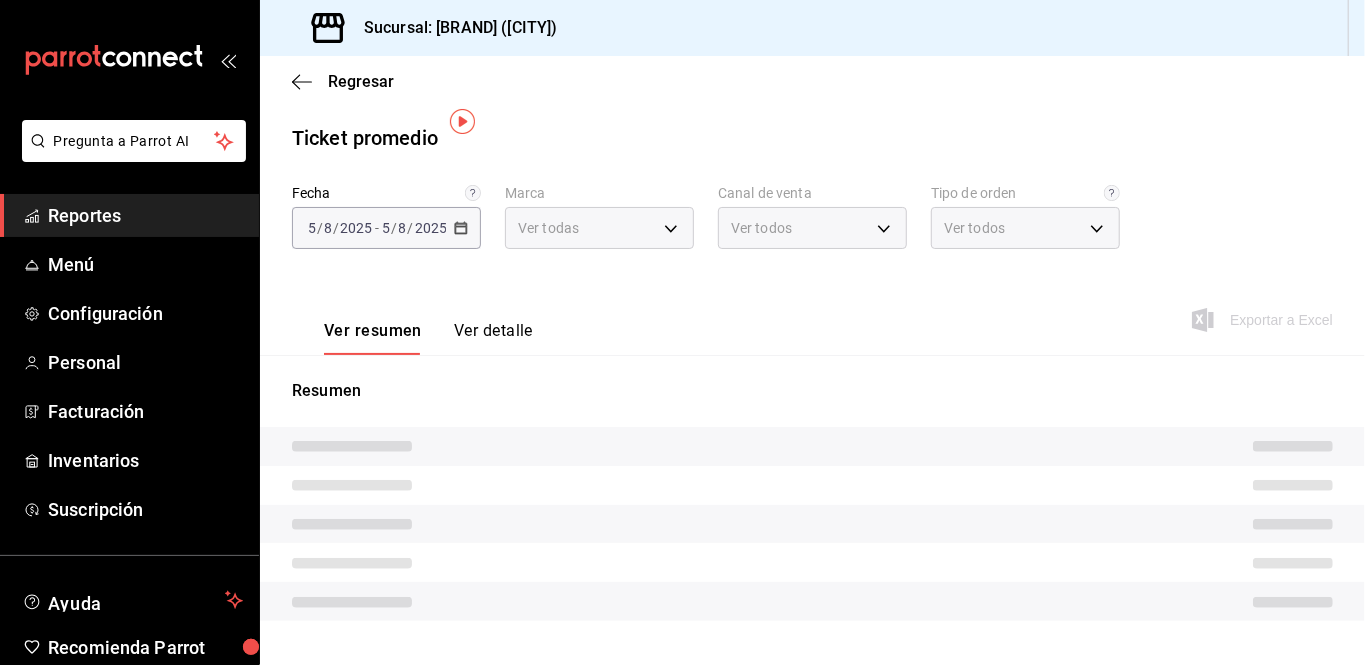 type on "[UUID]" 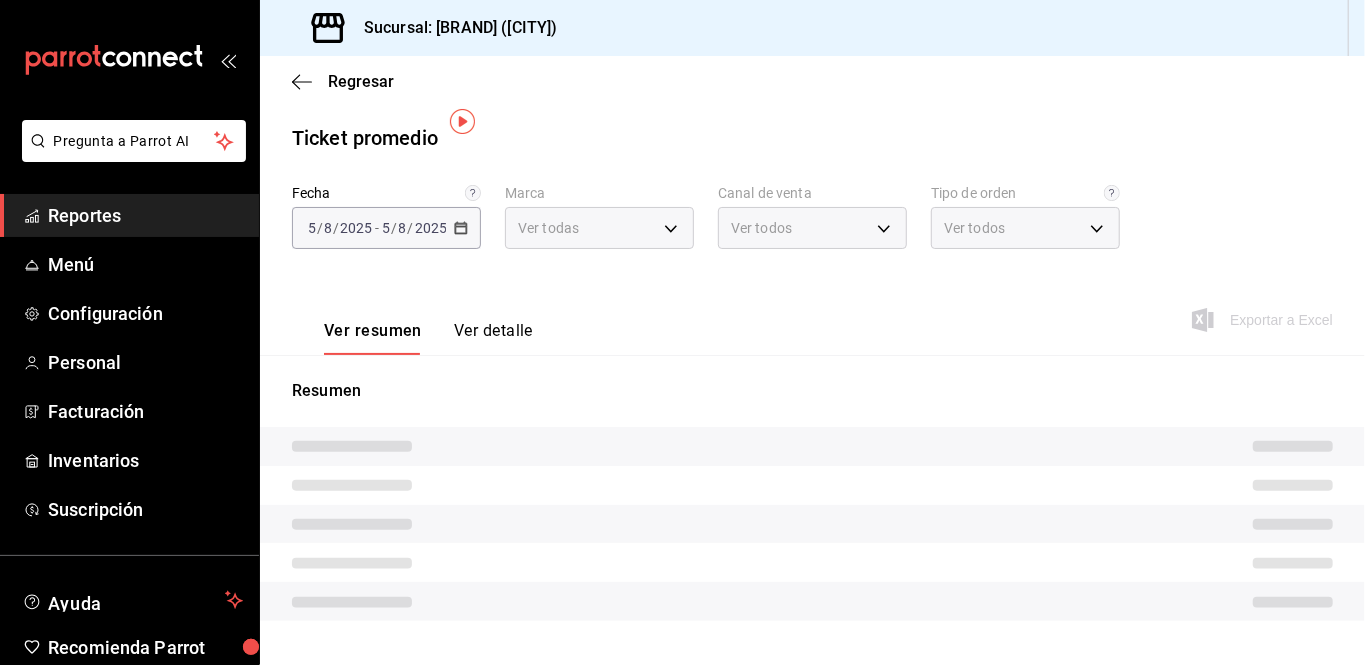 type on "[UUID],[UUID],EXTERNAL,[UUID],[UUID]" 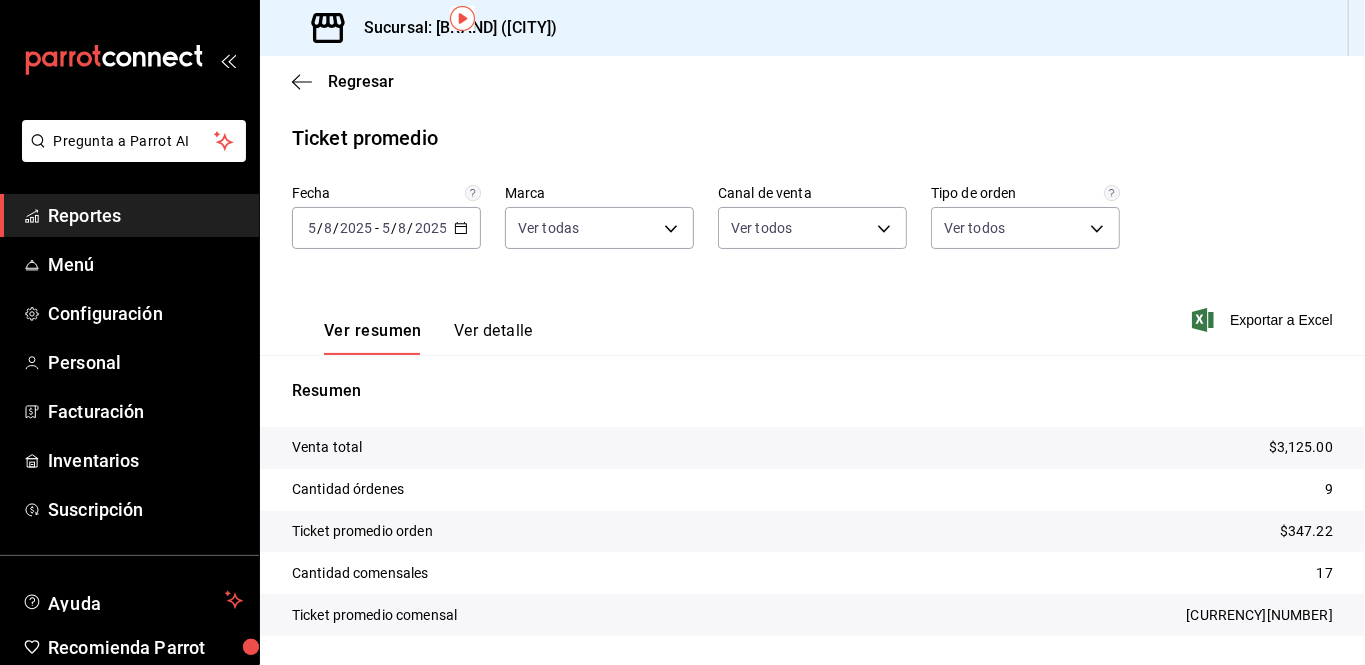 scroll, scrollTop: 119, scrollLeft: 0, axis: vertical 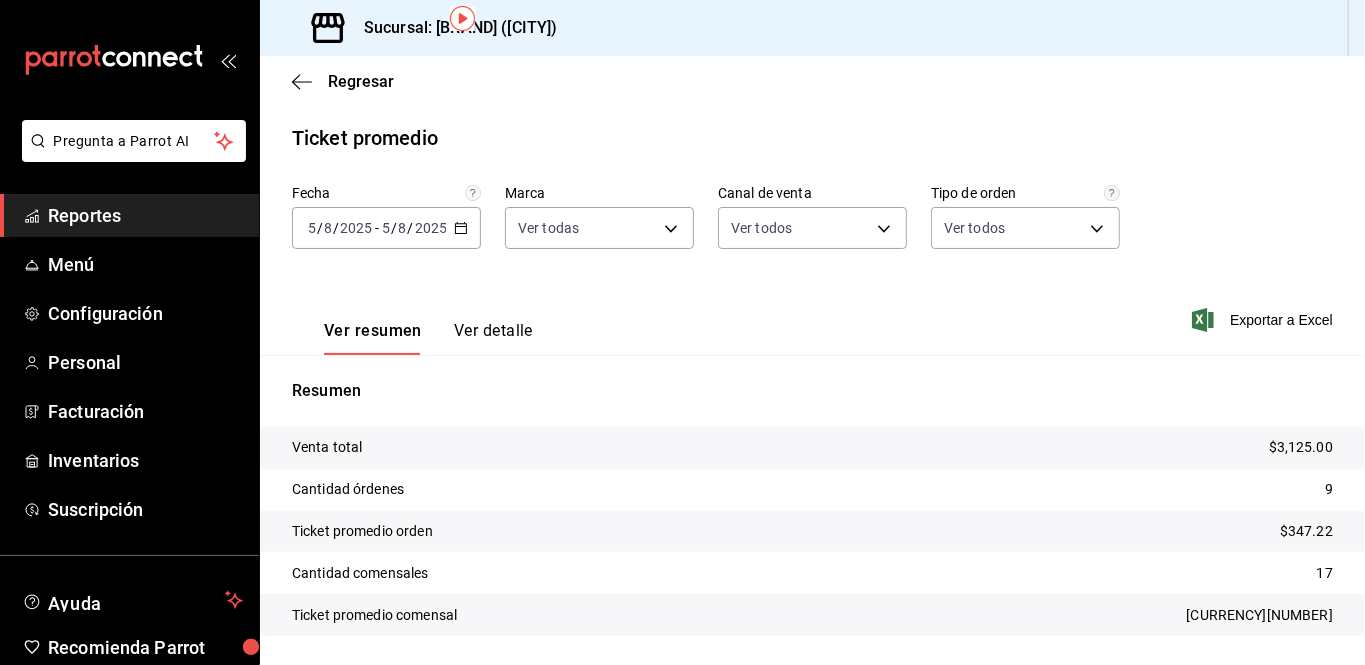 click on "Cantidad órdenes [NUMBER]" at bounding box center (812, 490) 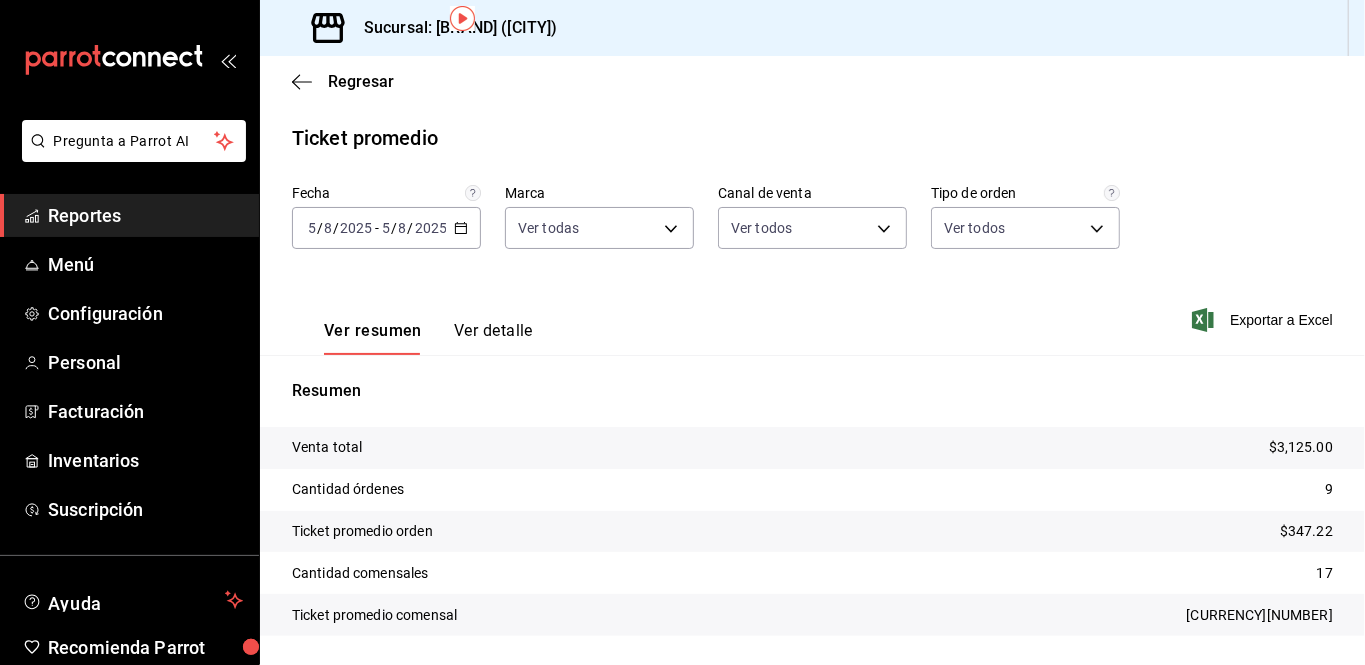 click on "Menú" at bounding box center [145, 264] 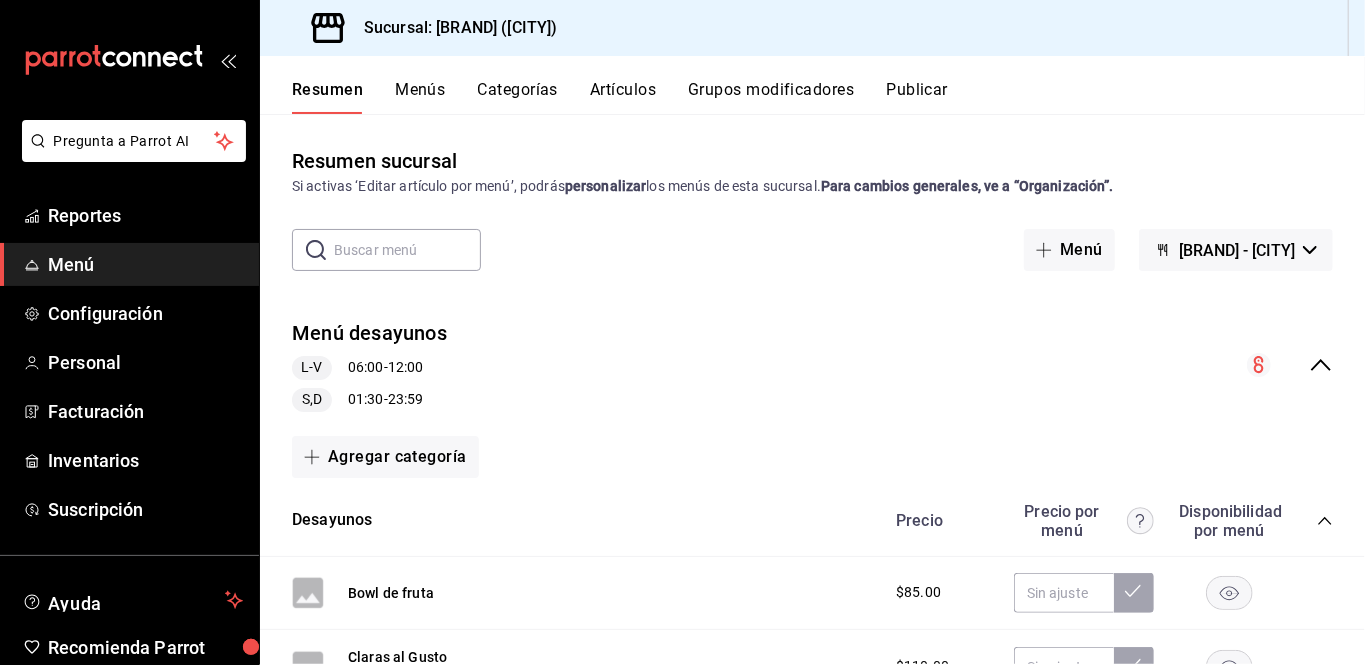 click on "Configuración" at bounding box center [145, 313] 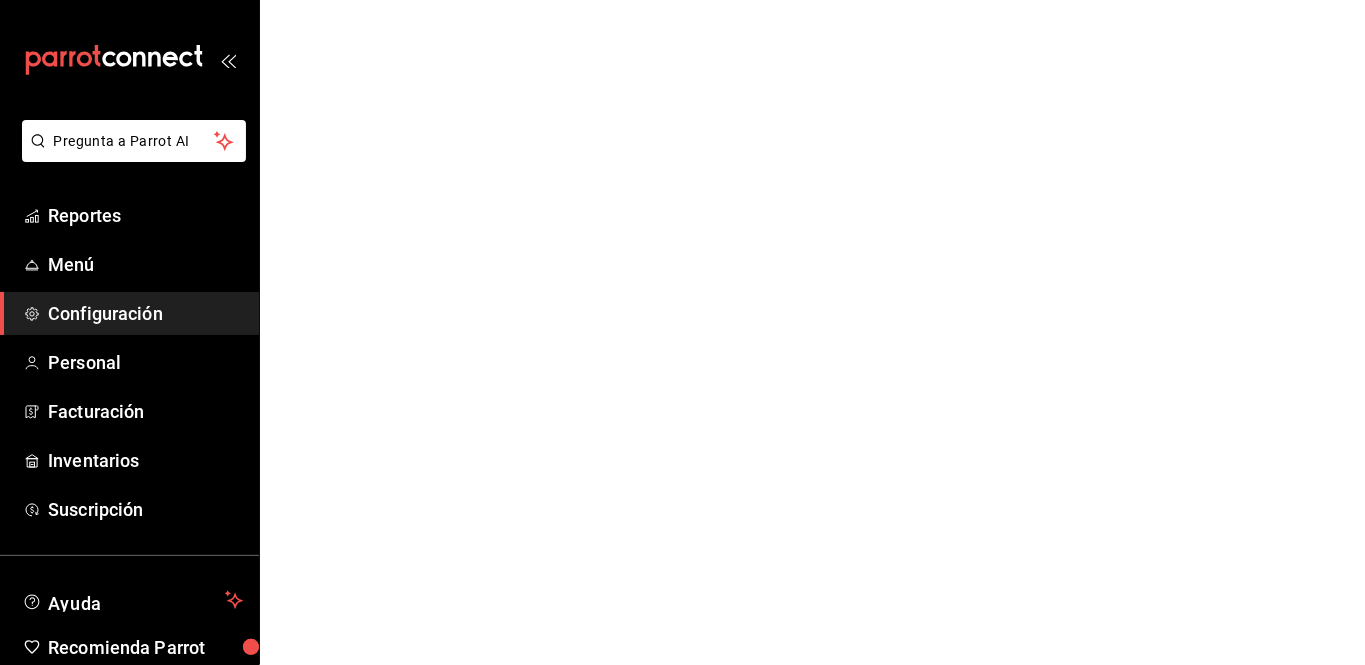 scroll, scrollTop: 0, scrollLeft: 0, axis: both 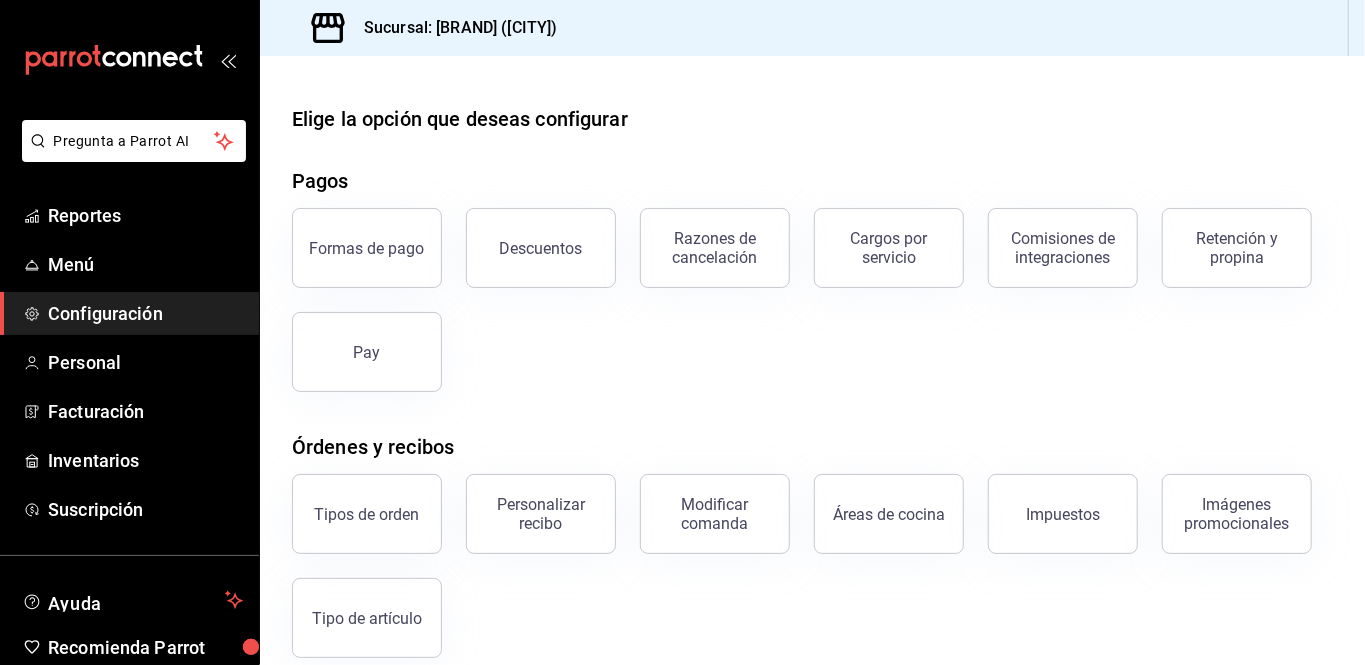click on "Menú" at bounding box center (145, 264) 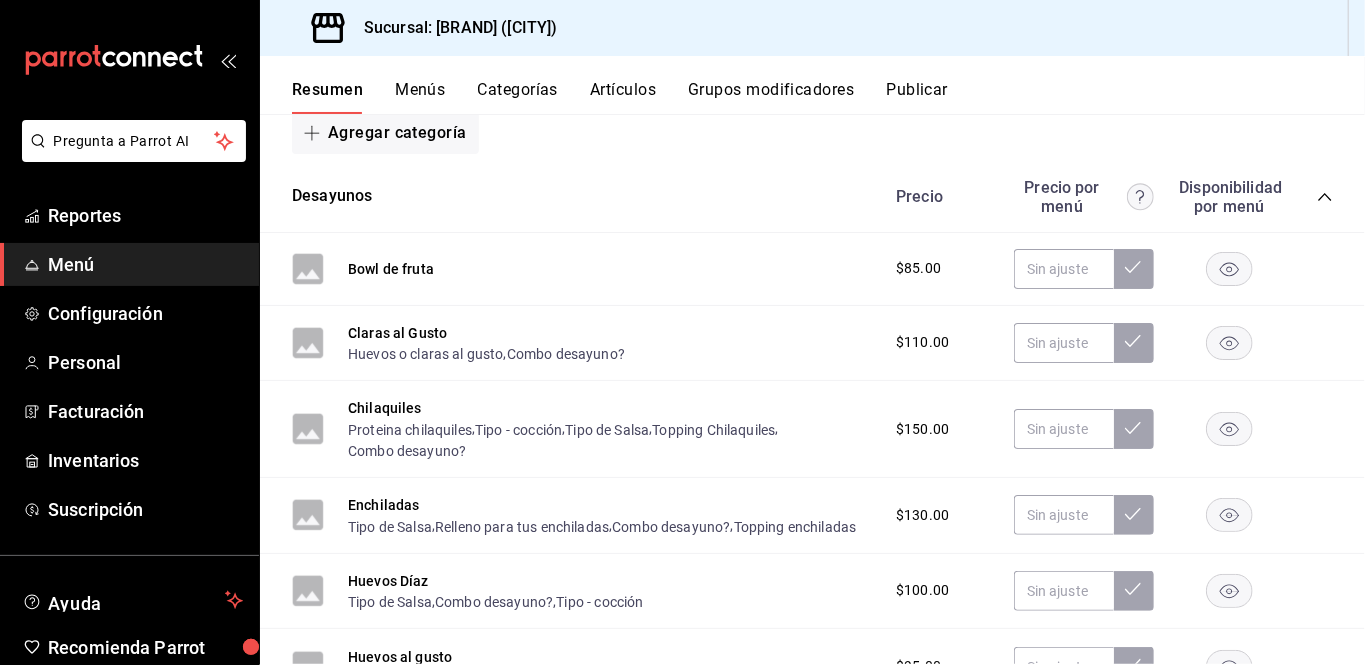 scroll, scrollTop: 0, scrollLeft: 0, axis: both 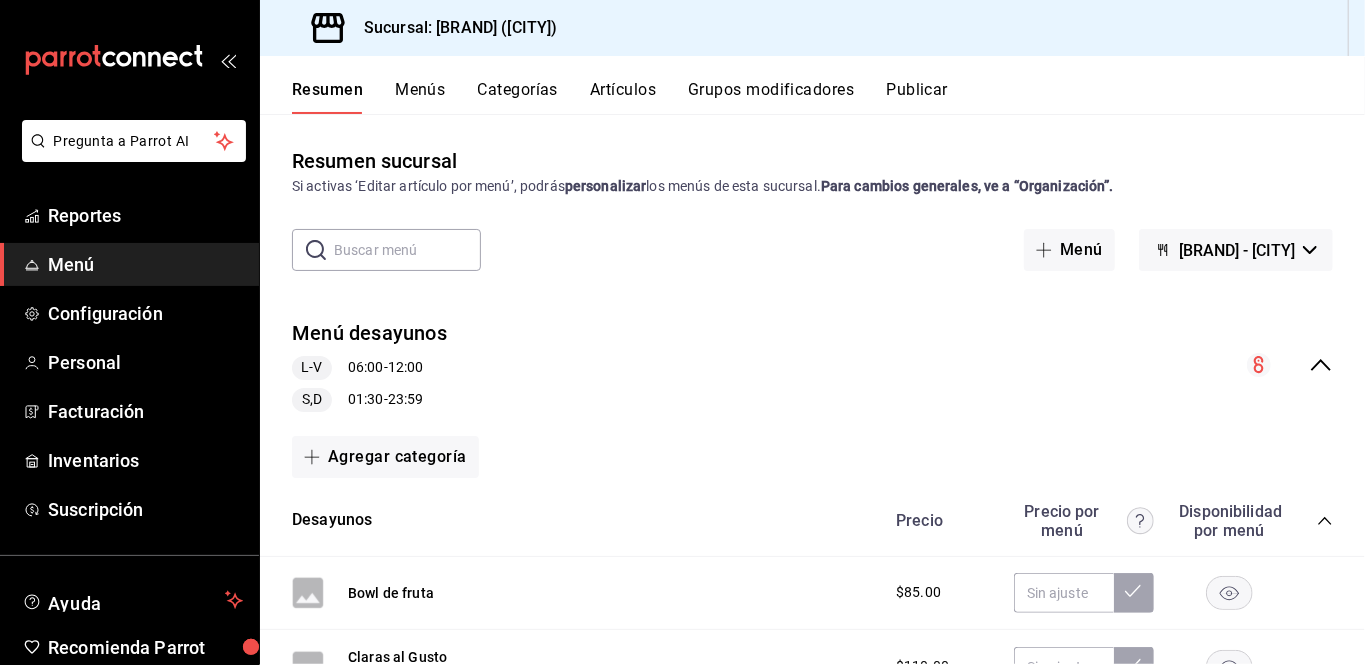 click on "Artículos" at bounding box center [623, 97] 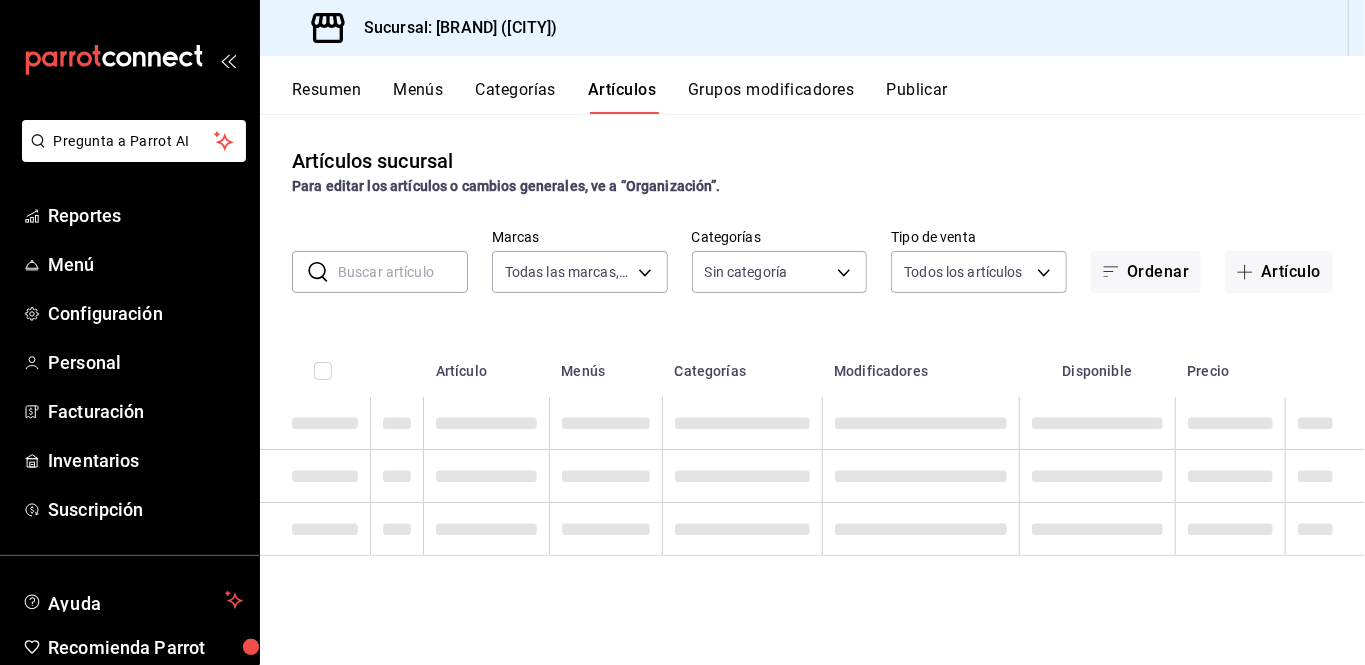 type on "[UUID]" 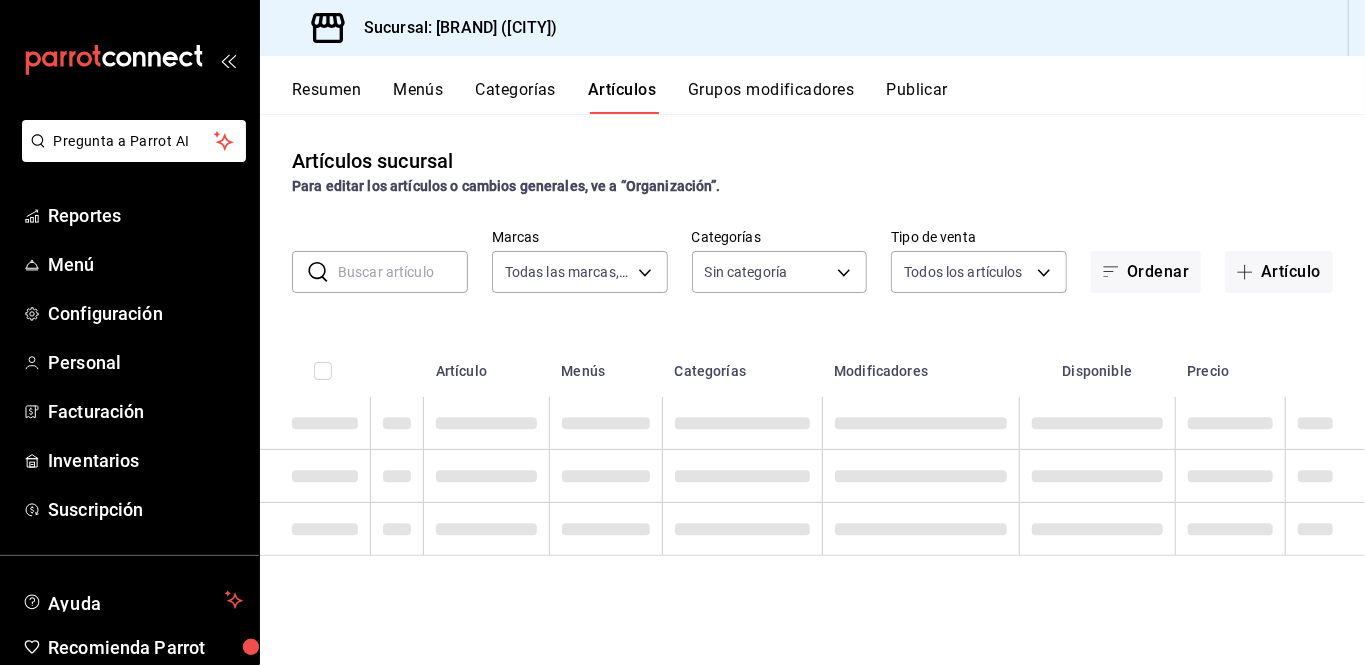 click at bounding box center (403, 272) 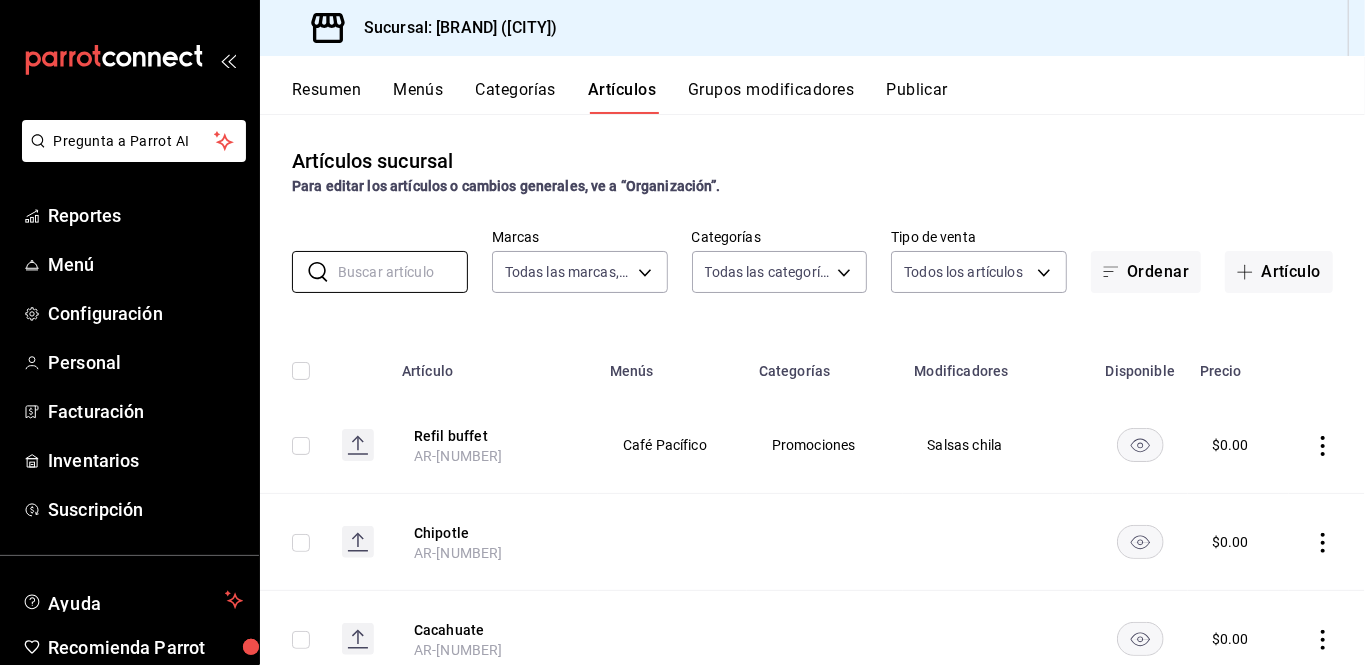 type on "[UUID],[UUID],[UUID],[UUID],[UUID],[UUID],[UUID],[UUID],[UUID],[UUID],[UUID],[UUID]" 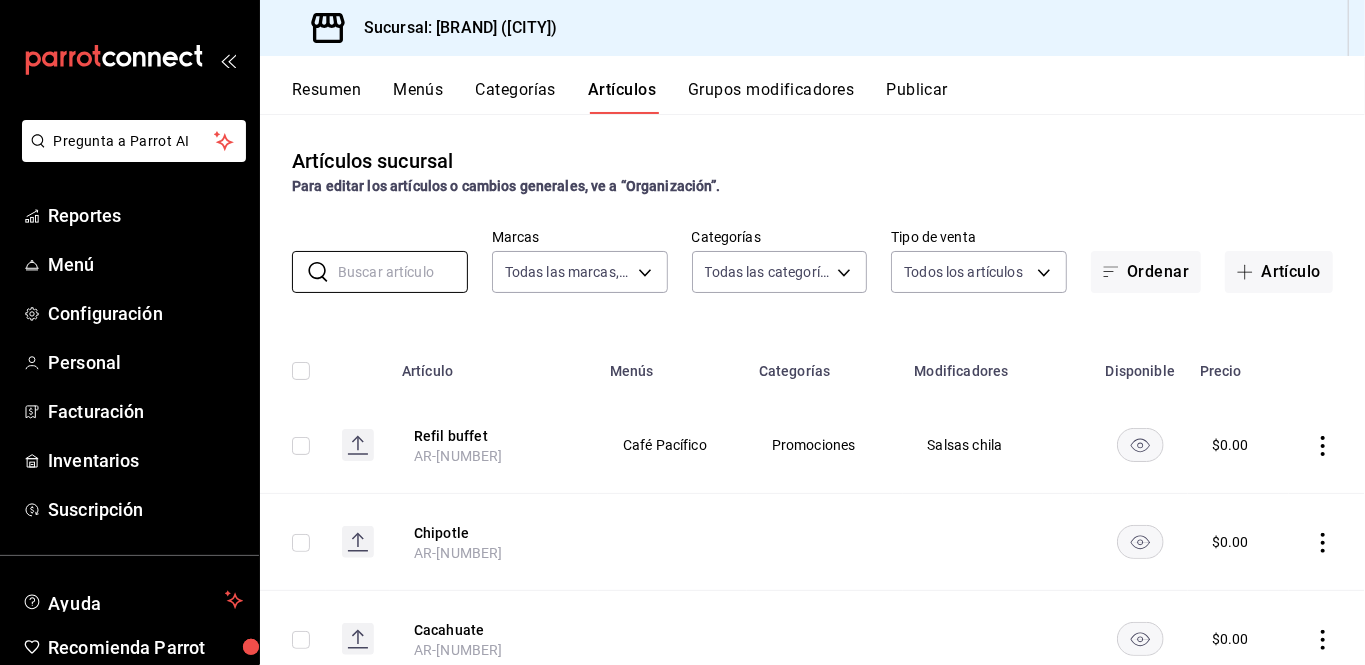 click at bounding box center (403, 272) 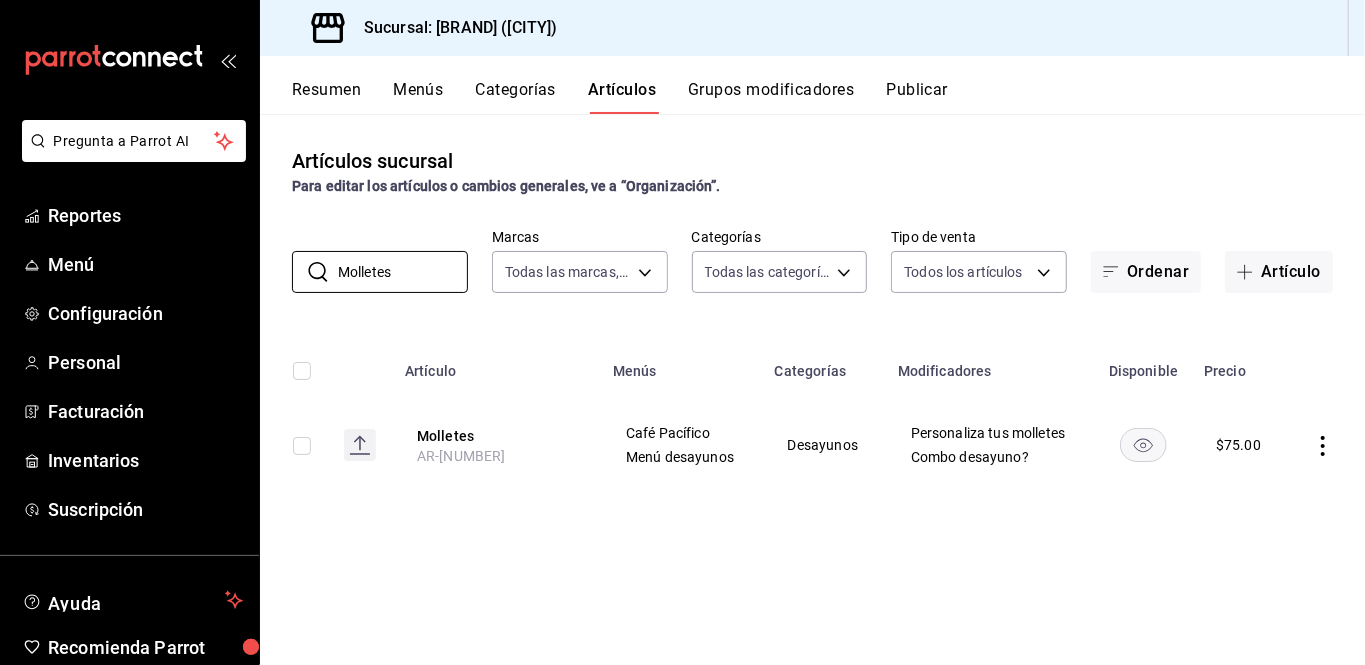 click on "Molletes" at bounding box center [403, 272] 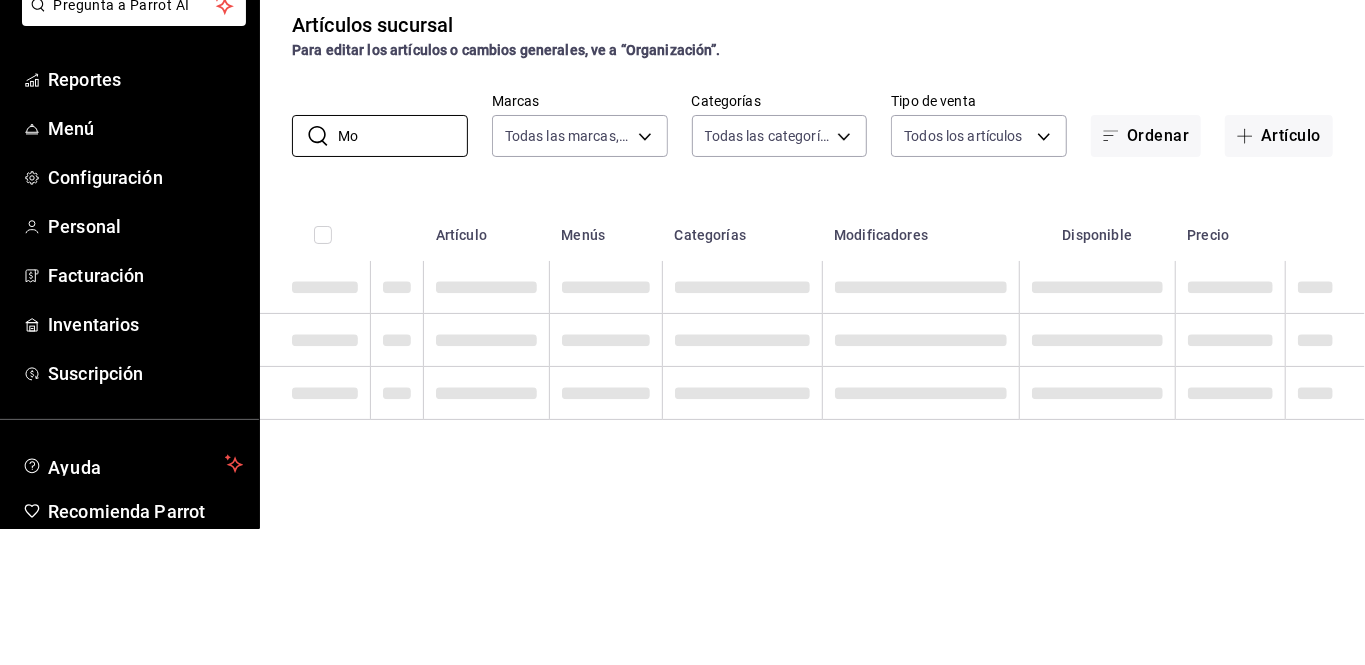 type on "M" 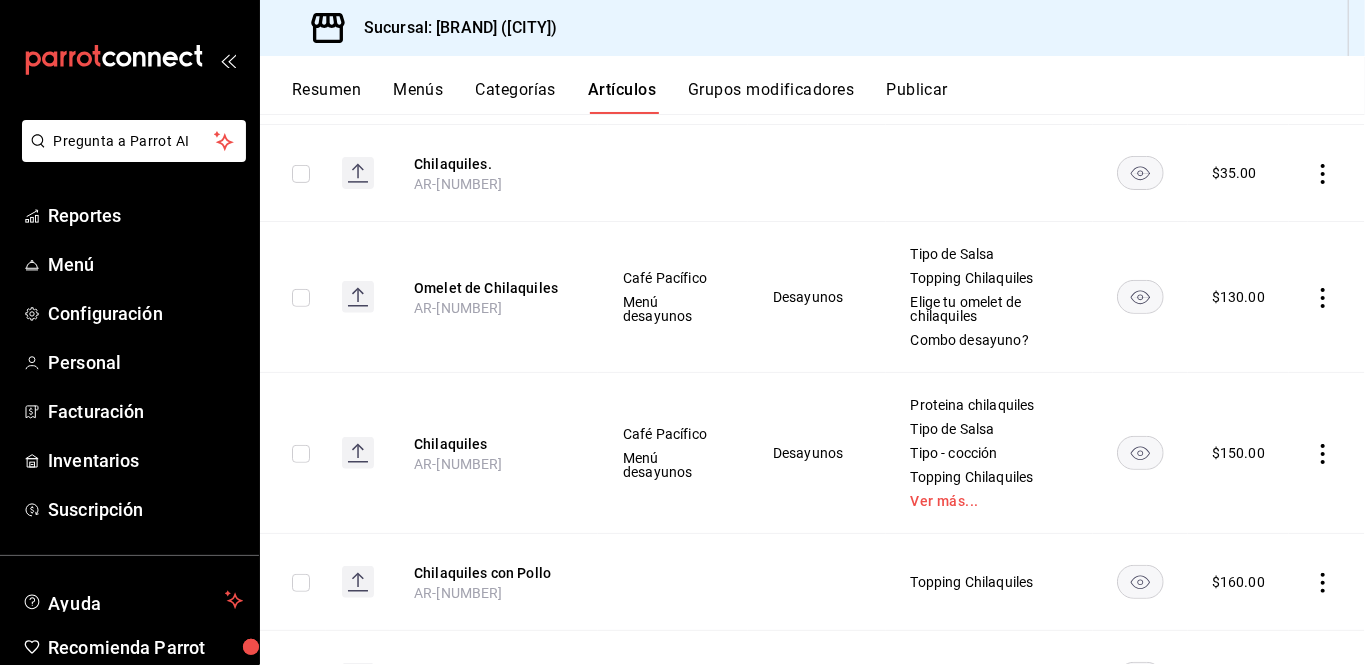scroll, scrollTop: 0, scrollLeft: 0, axis: both 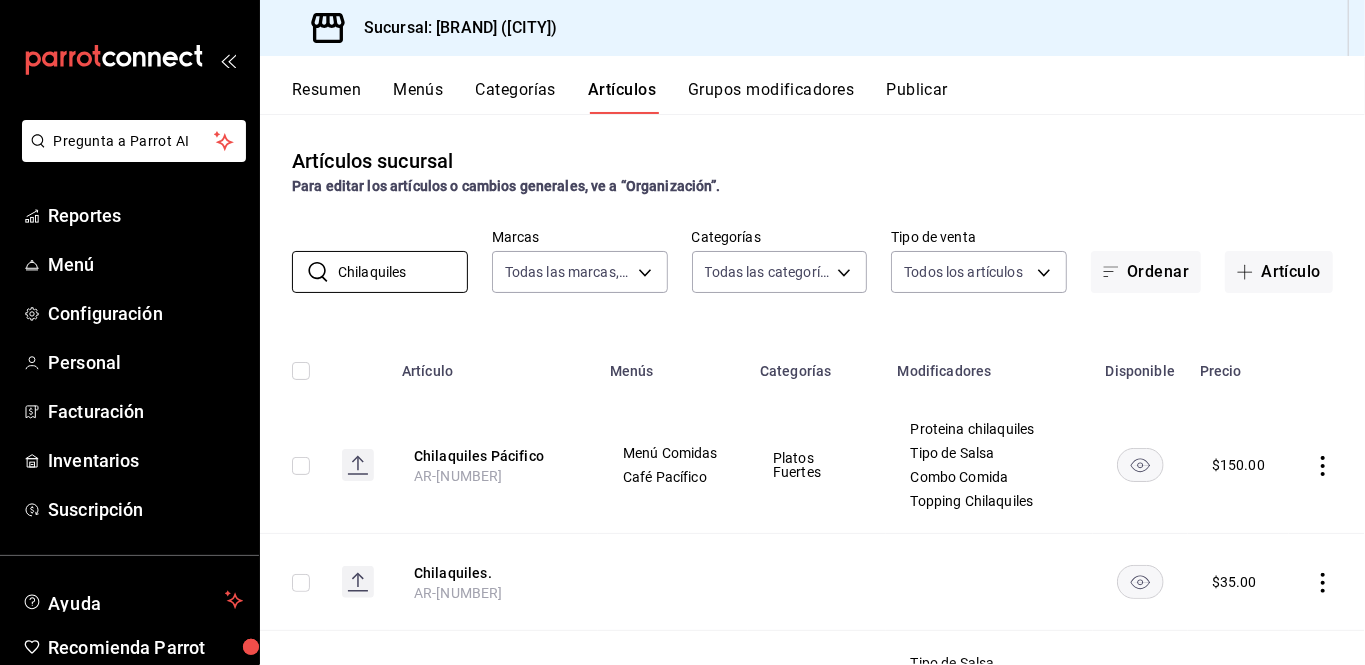 click on "Chilaquiles" at bounding box center (403, 272) 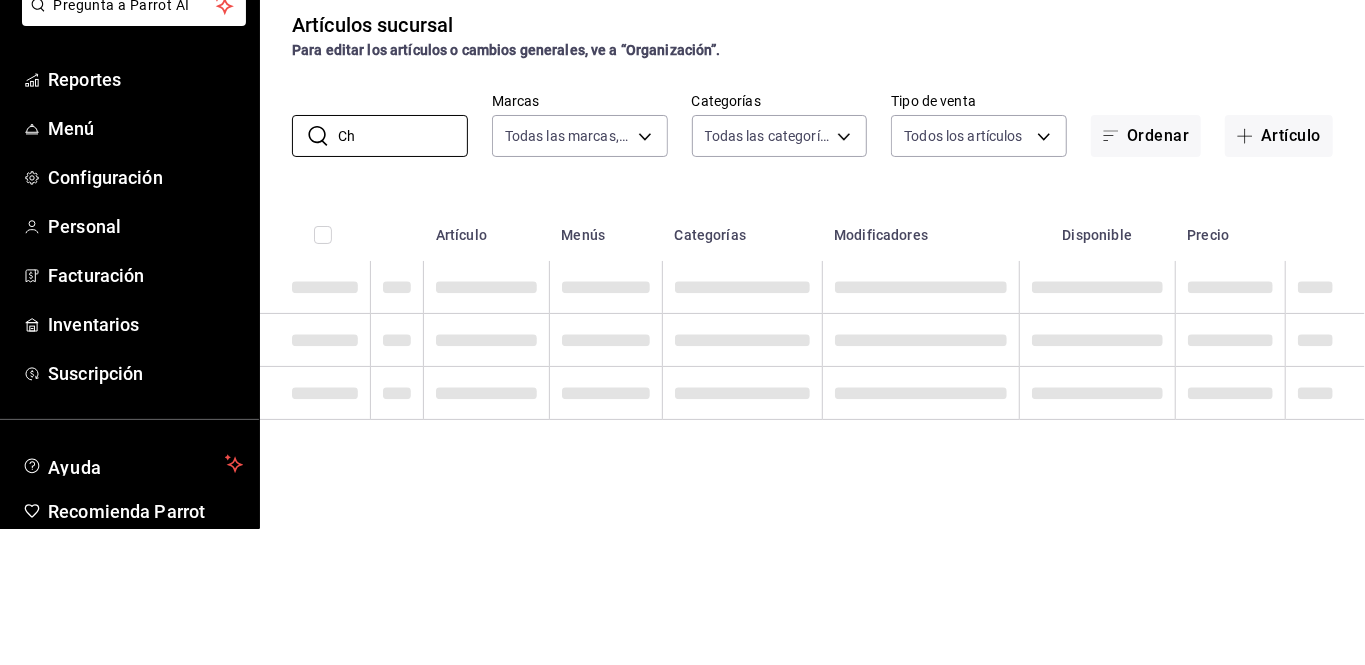 type on "C" 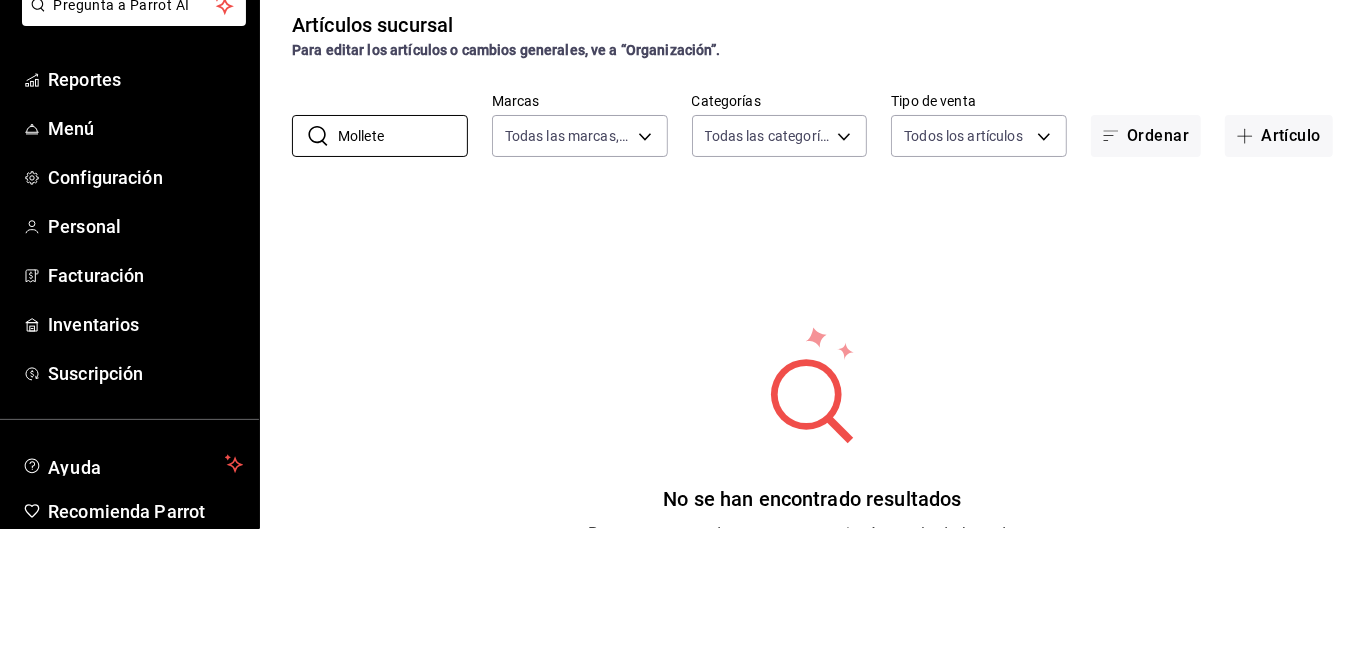 type on "Mollete" 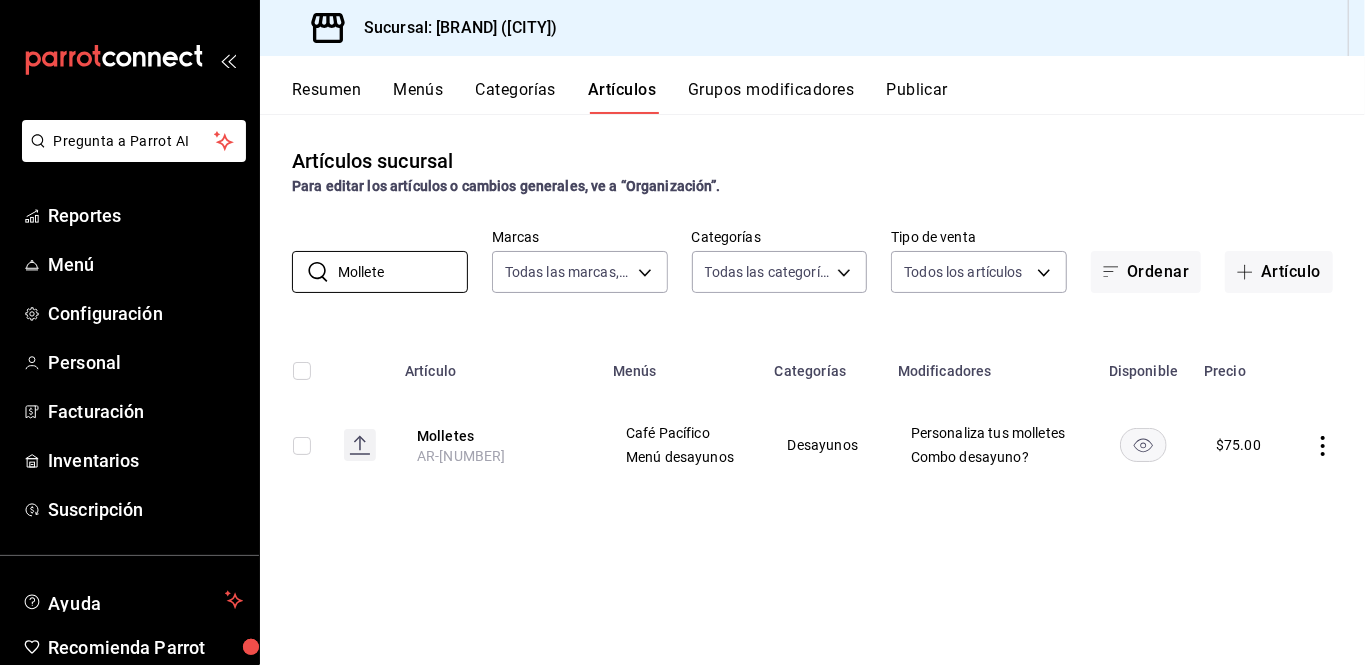 click on "Molletes AR-[NUMBER]" at bounding box center (497, 445) 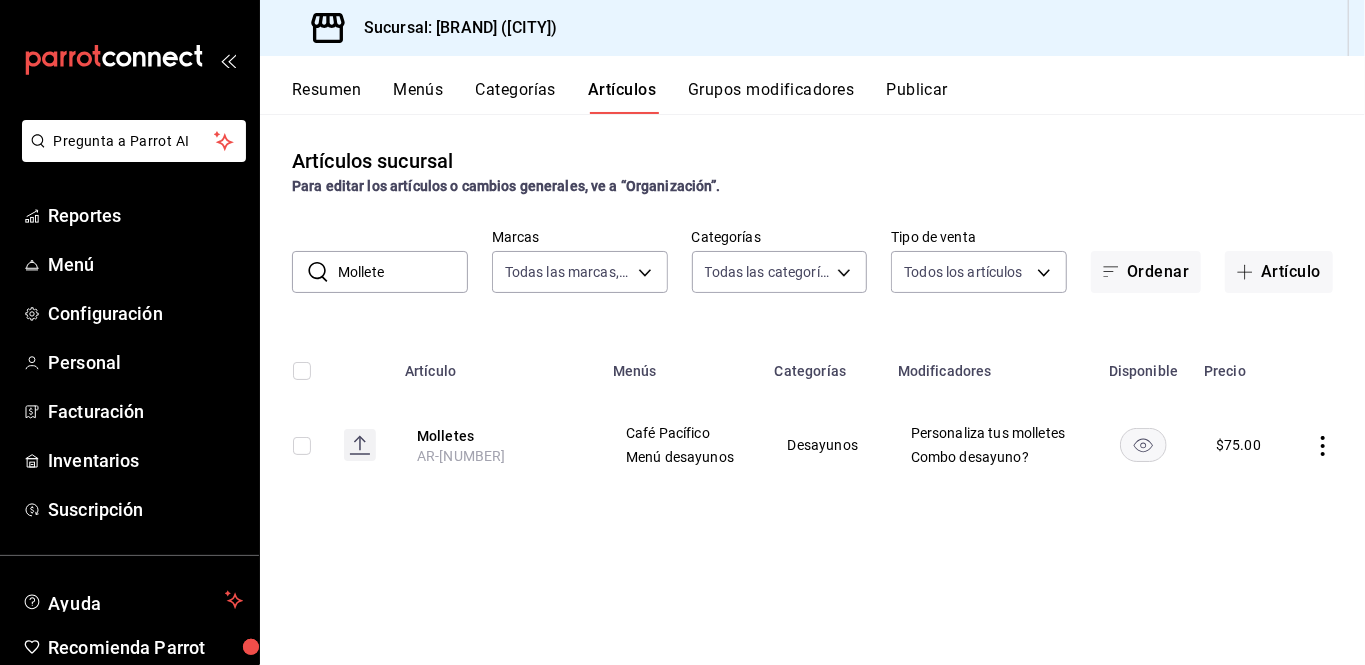 click on "Molletes" at bounding box center (497, 436) 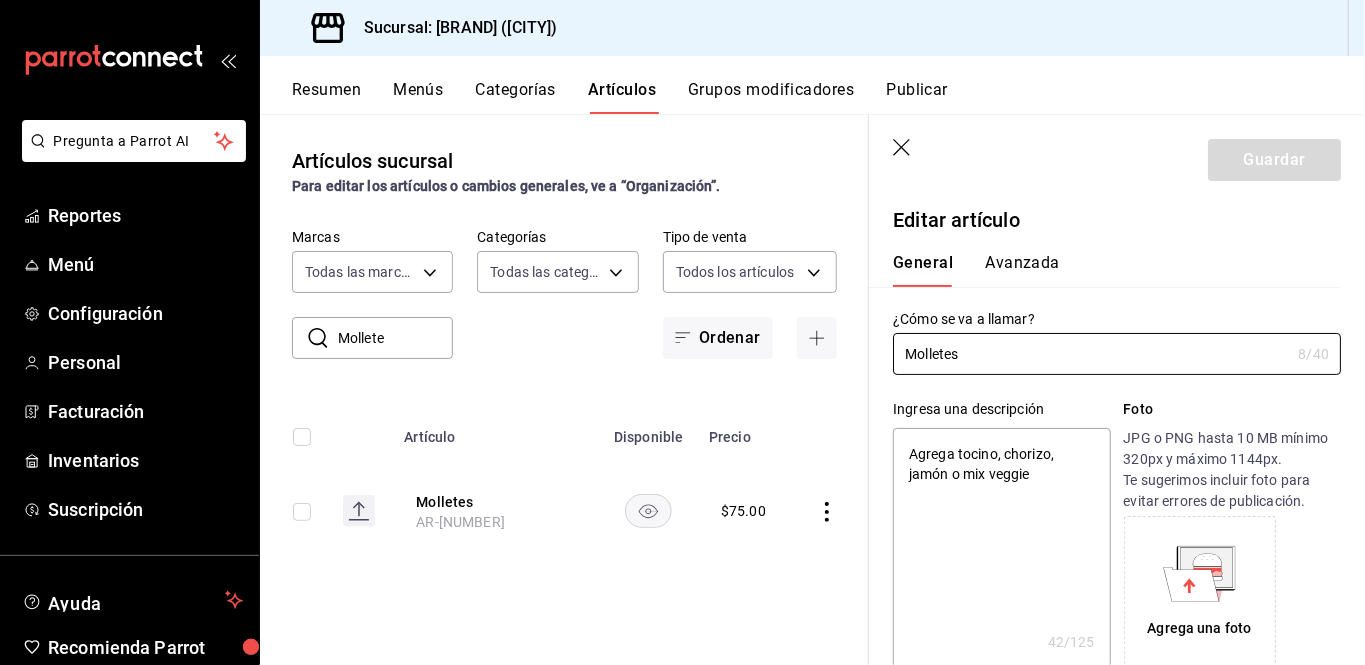 type on "x" 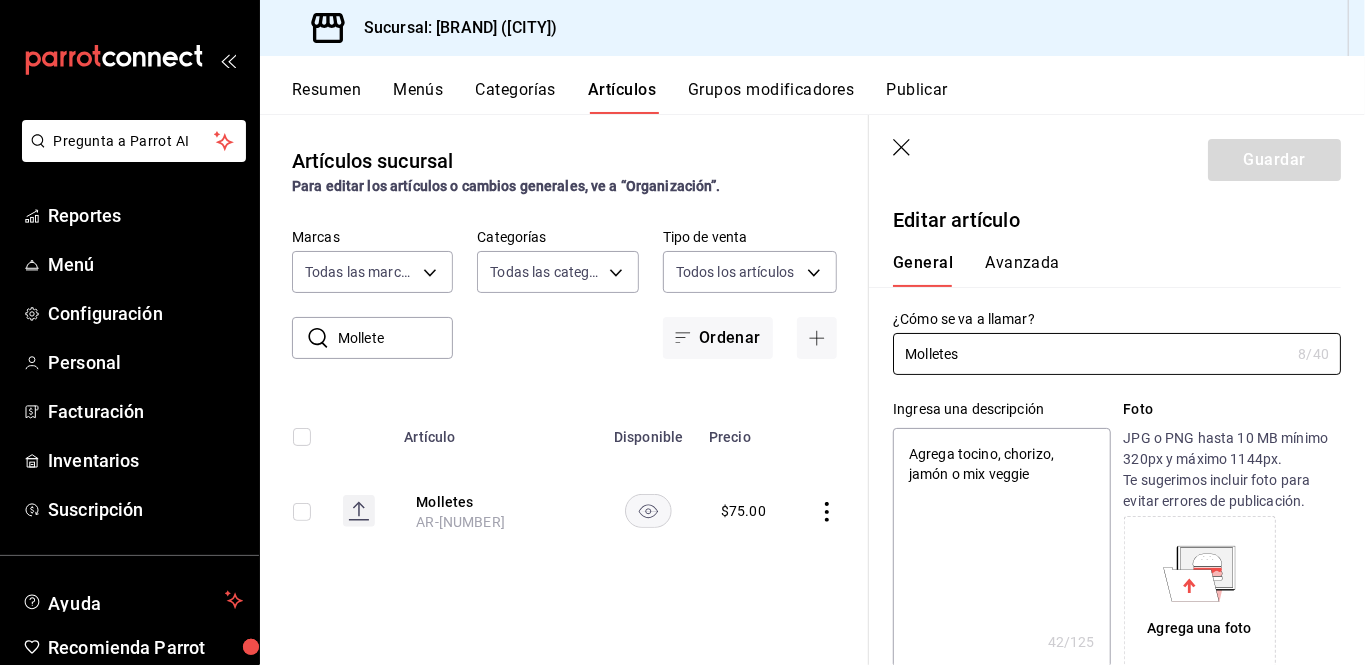 type on "x" 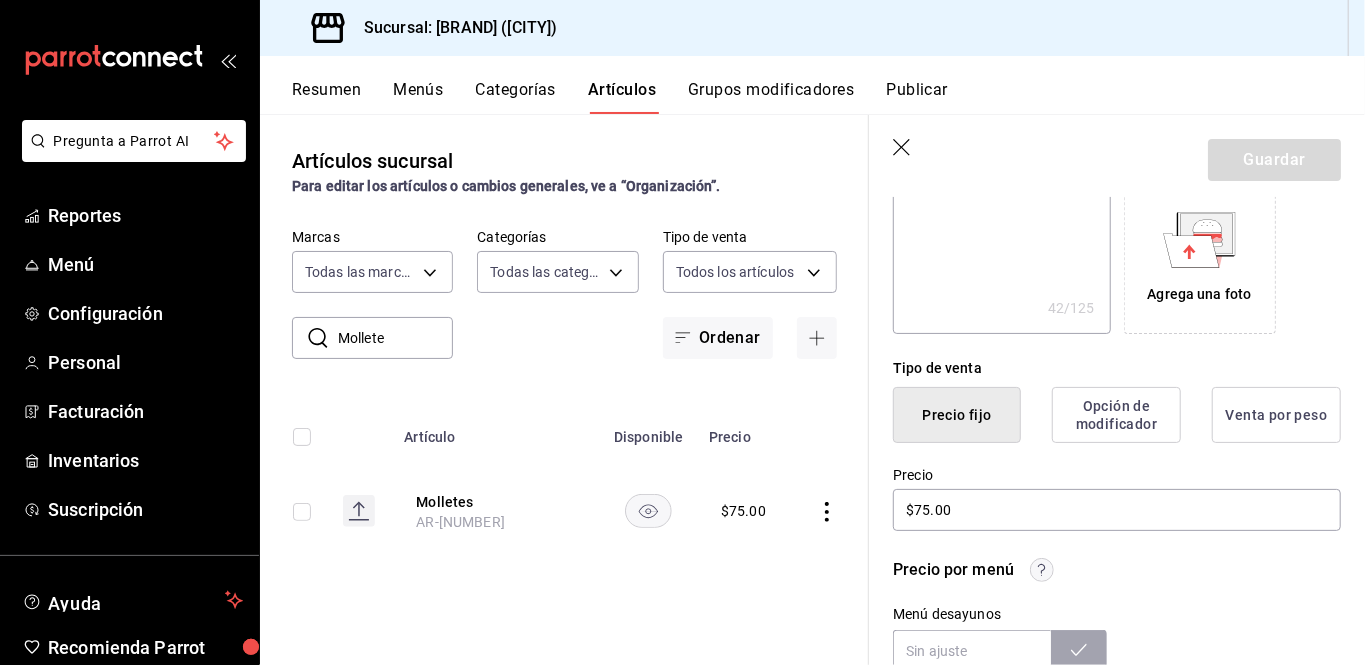 scroll, scrollTop: 0, scrollLeft: 0, axis: both 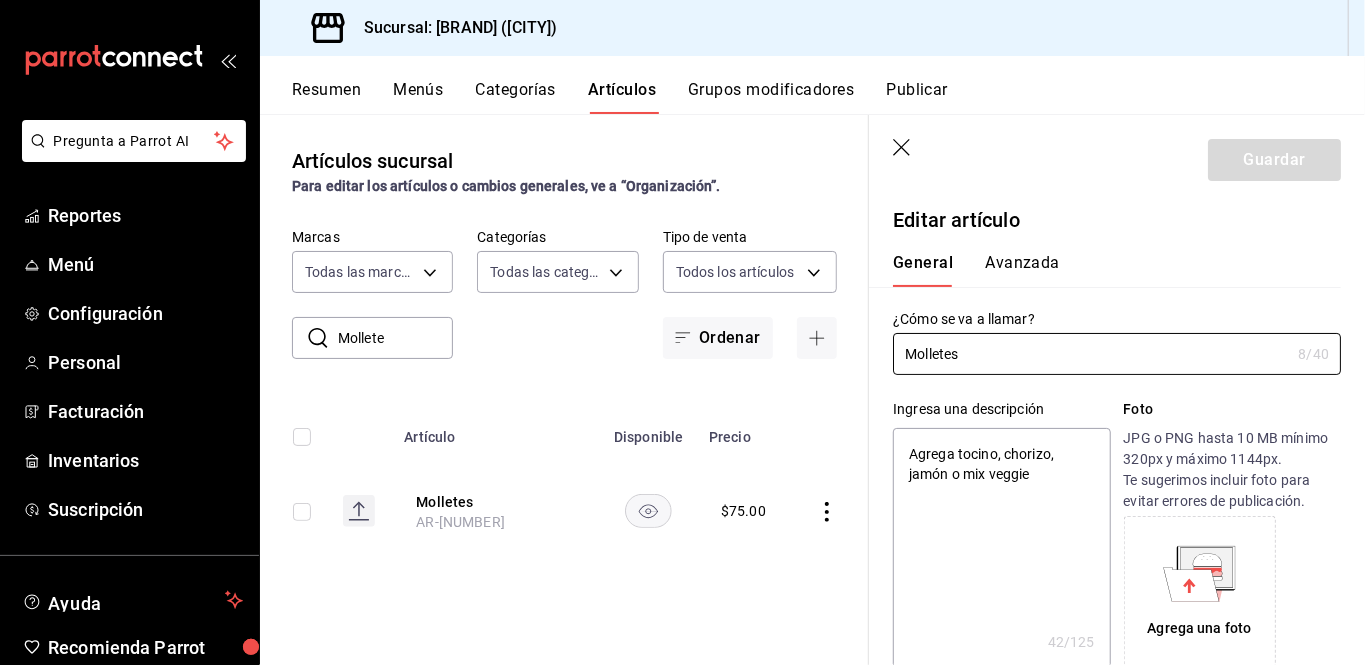 click on "Reportes" at bounding box center (145, 215) 